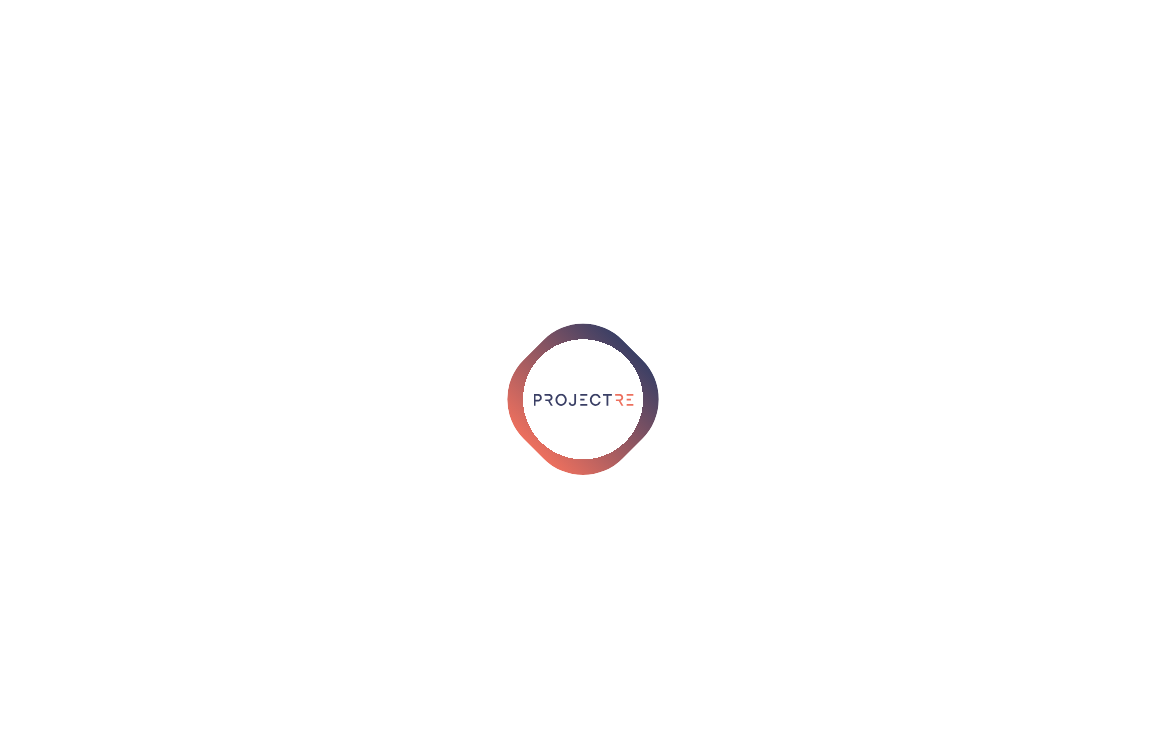scroll, scrollTop: 0, scrollLeft: 0, axis: both 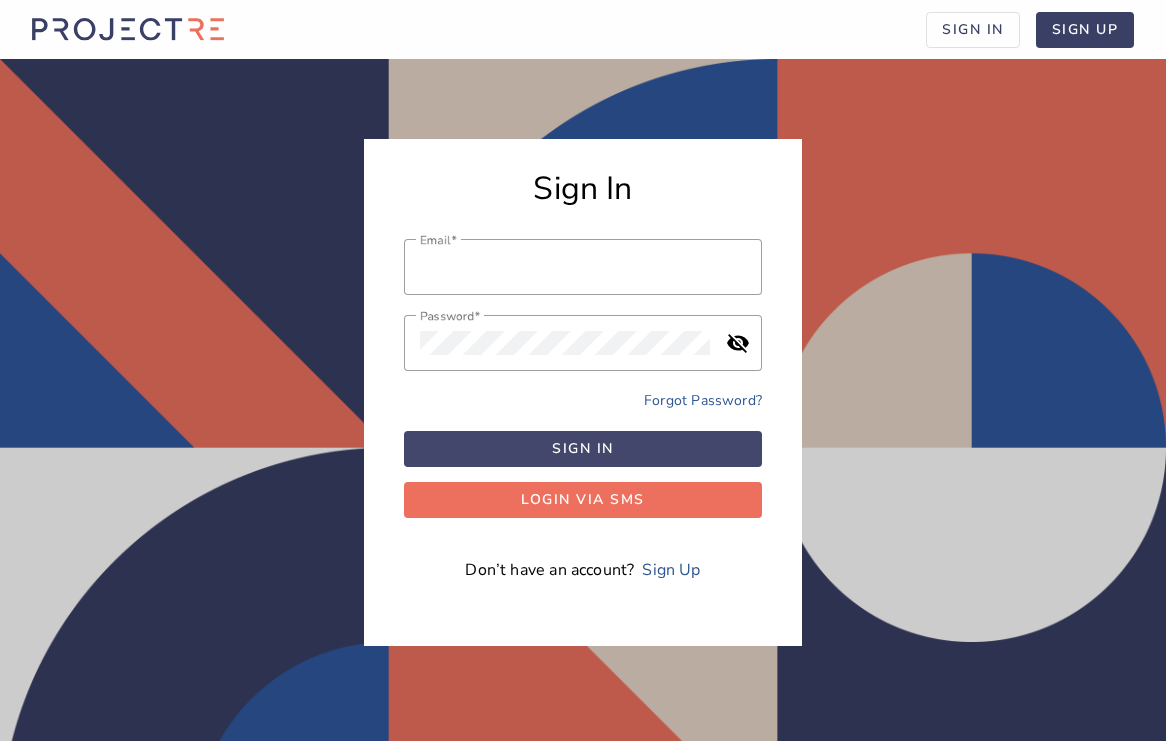type on "[EMAIL]" 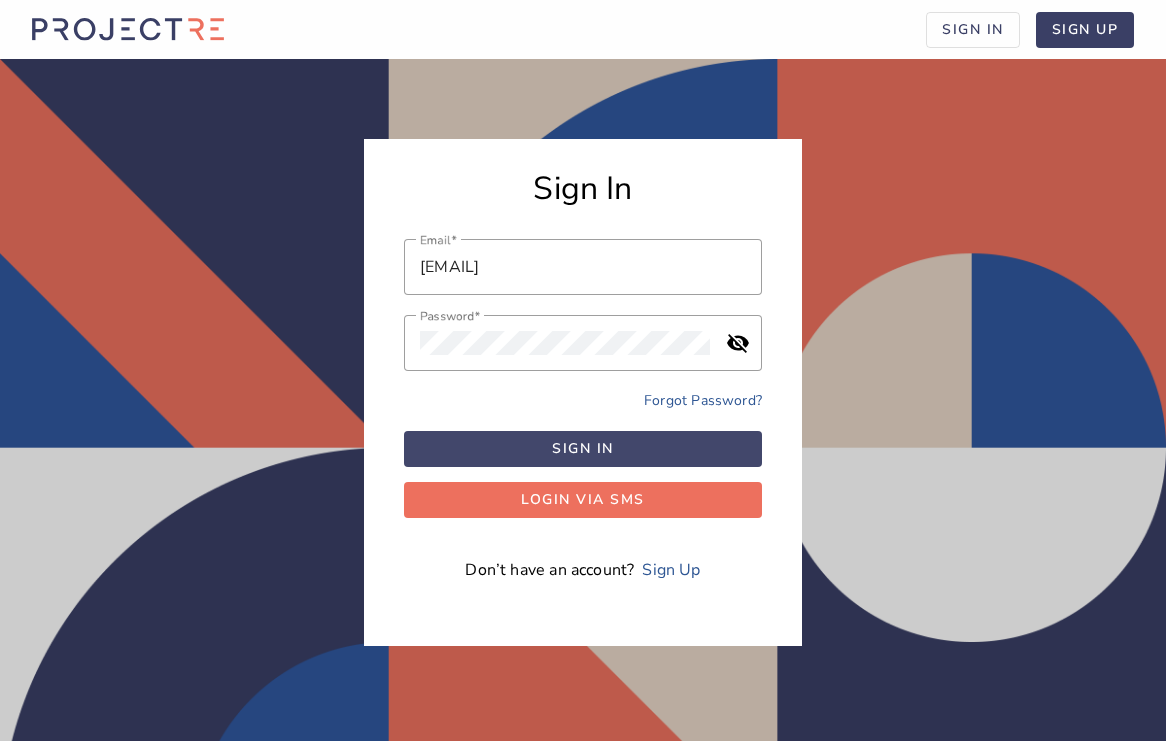 click at bounding box center [583, 449] 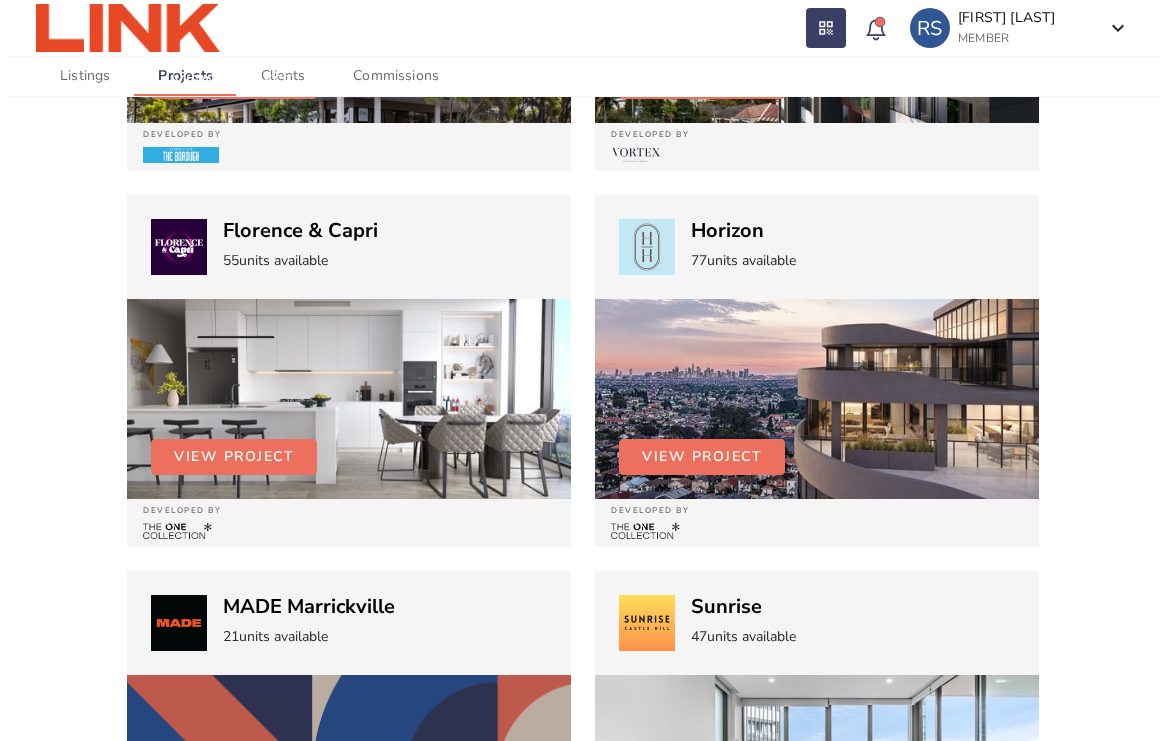 scroll, scrollTop: 371, scrollLeft: 0, axis: vertical 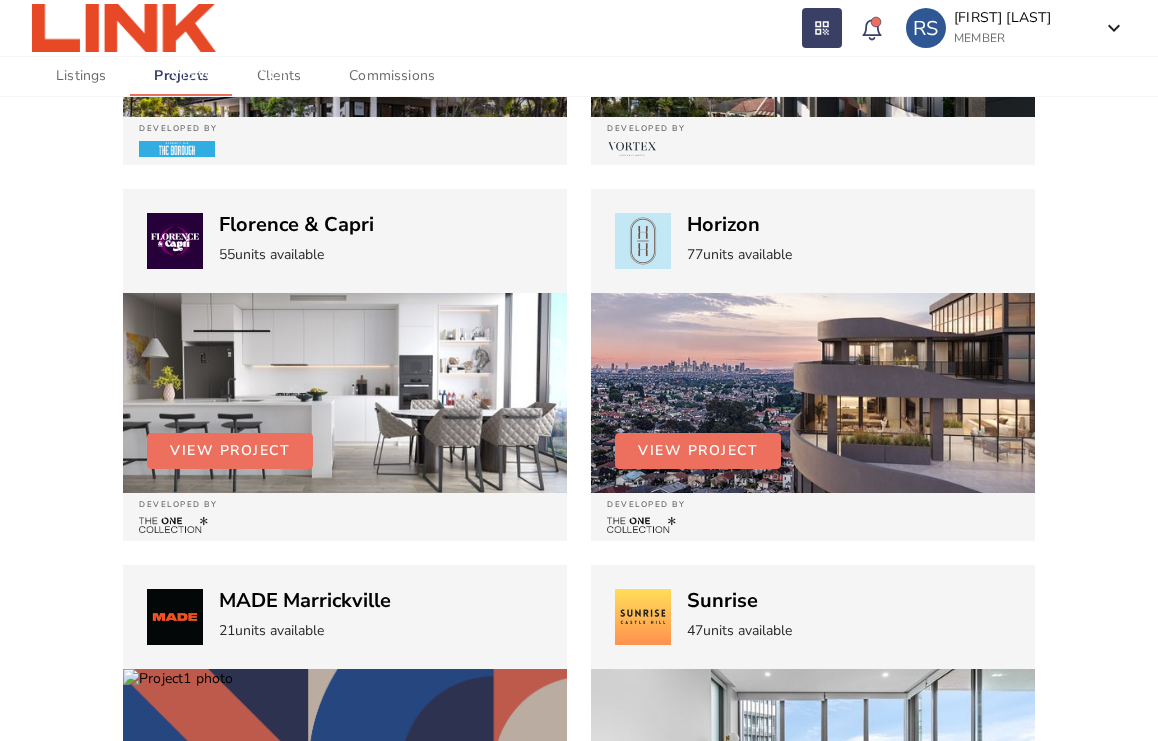 click on "View Project" at bounding box center (230, 75) 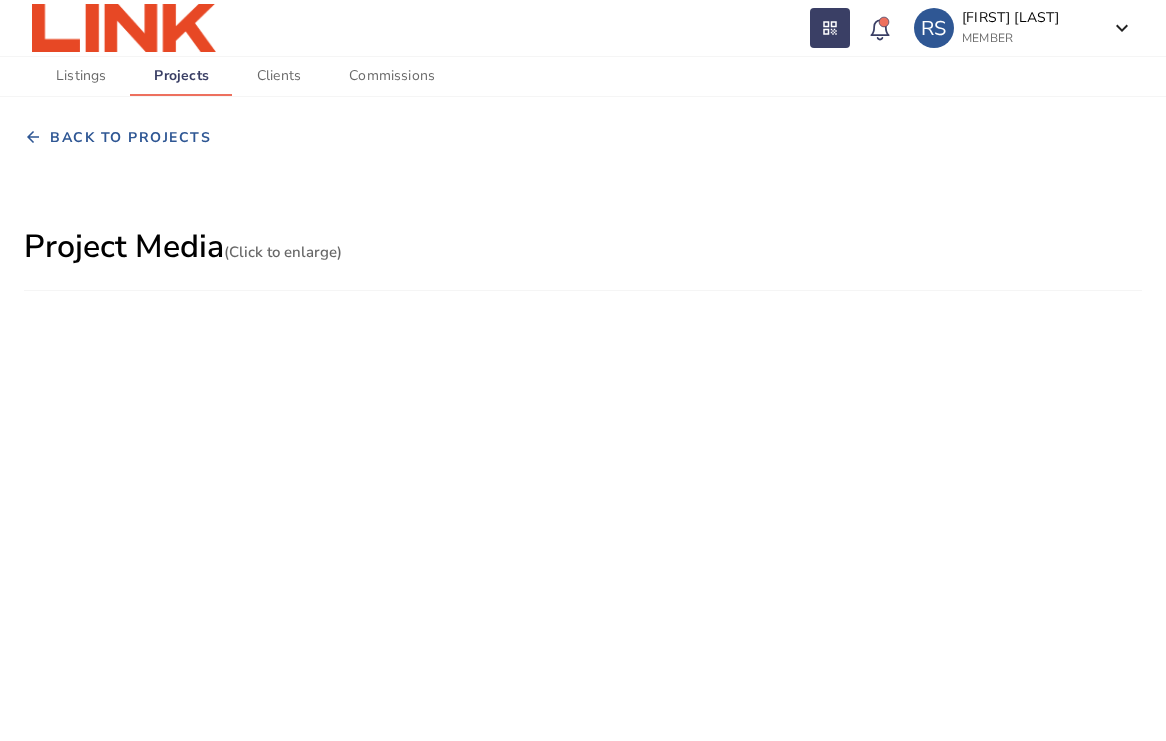 scroll, scrollTop: 0, scrollLeft: 0, axis: both 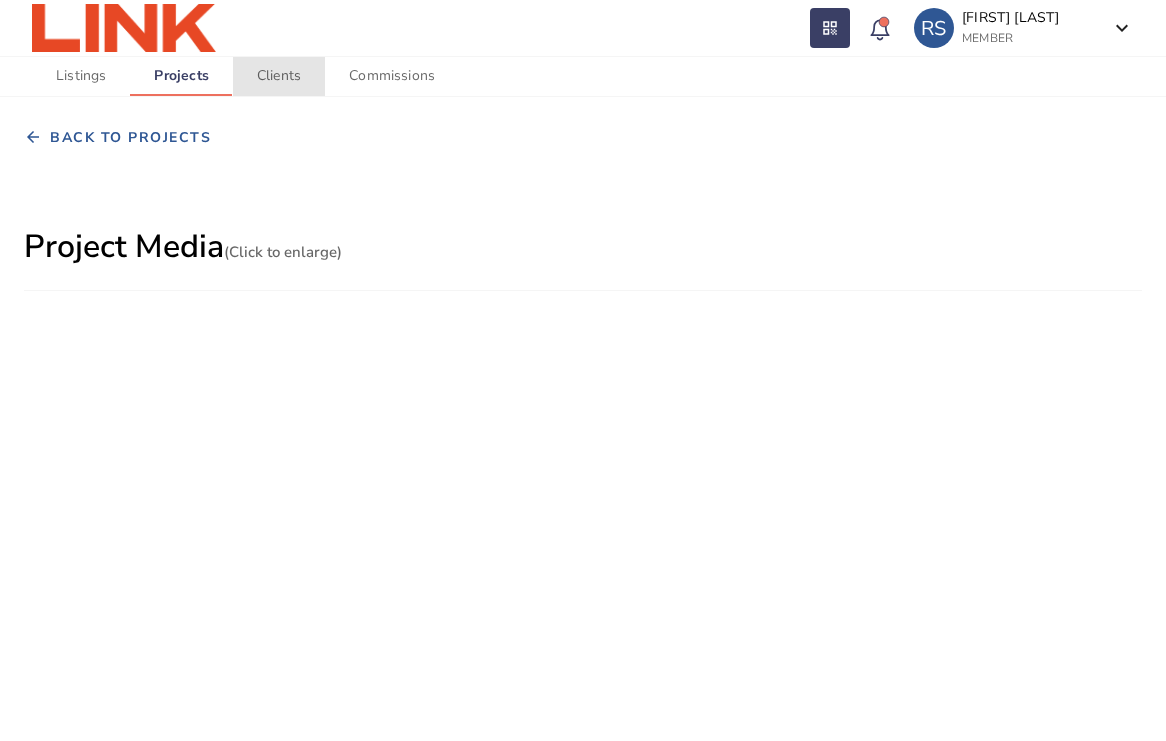 click on "Clients" at bounding box center (279, 76) 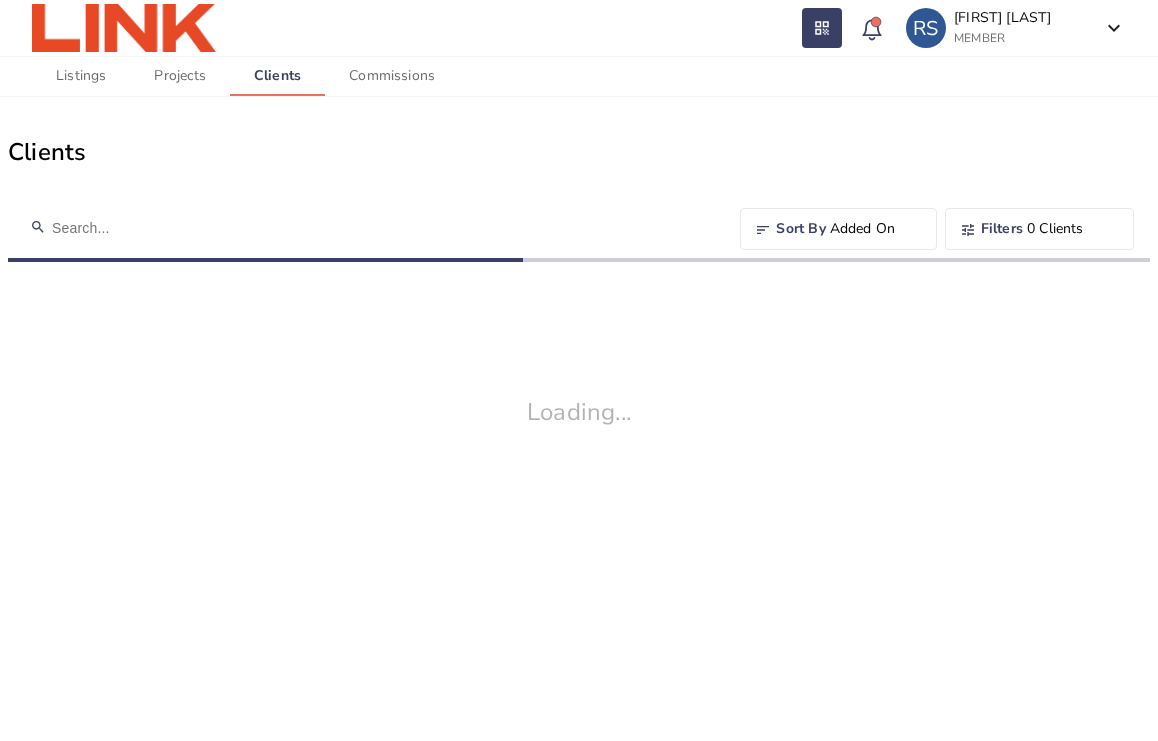 click at bounding box center [376, 228] 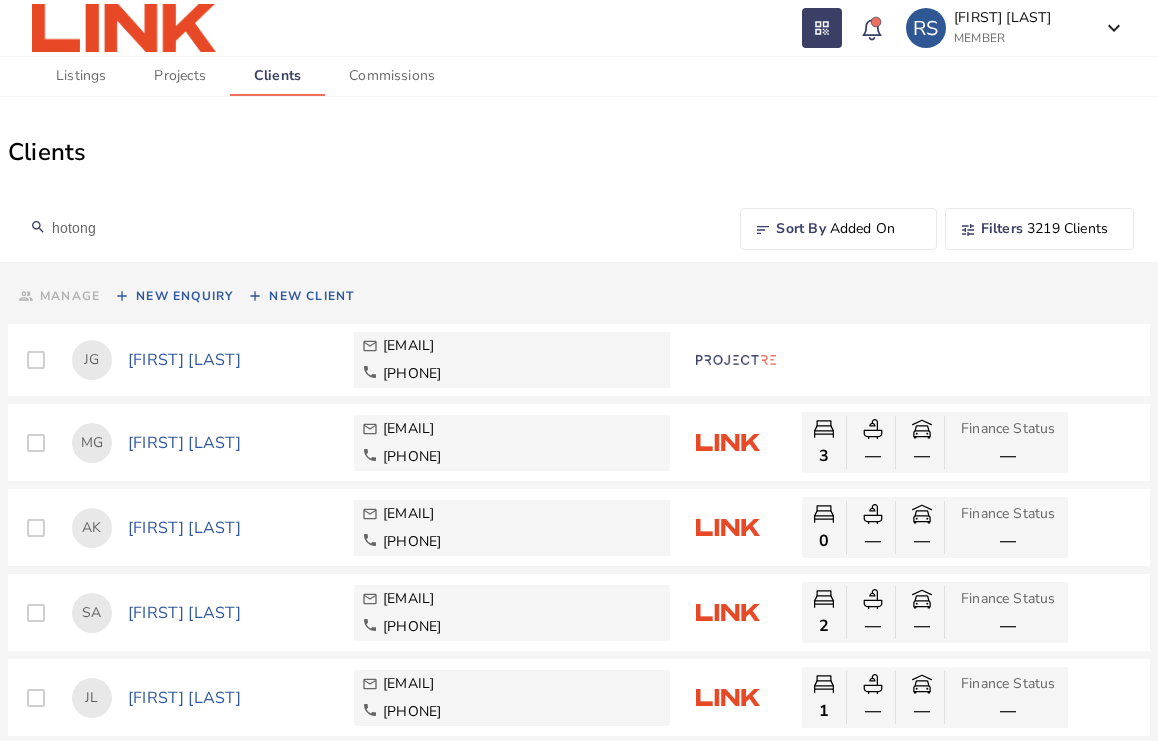 type on "hotong" 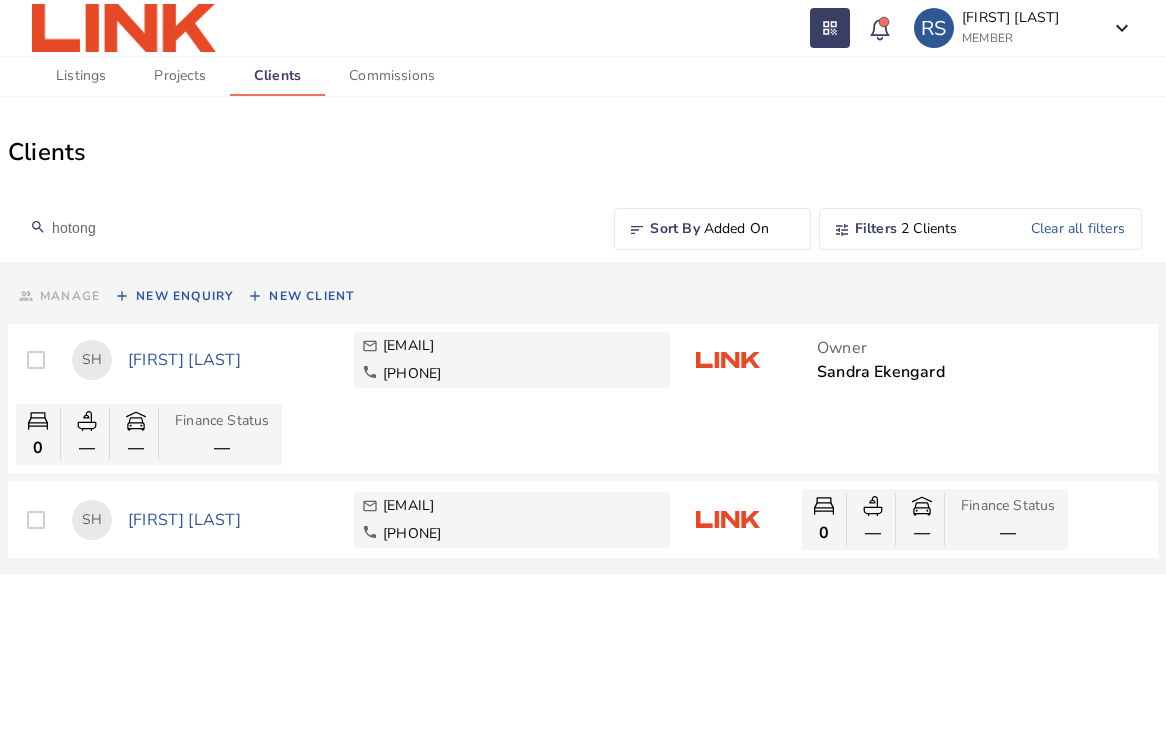 click on "[FIRST] [LAST]" at bounding box center [233, 360] 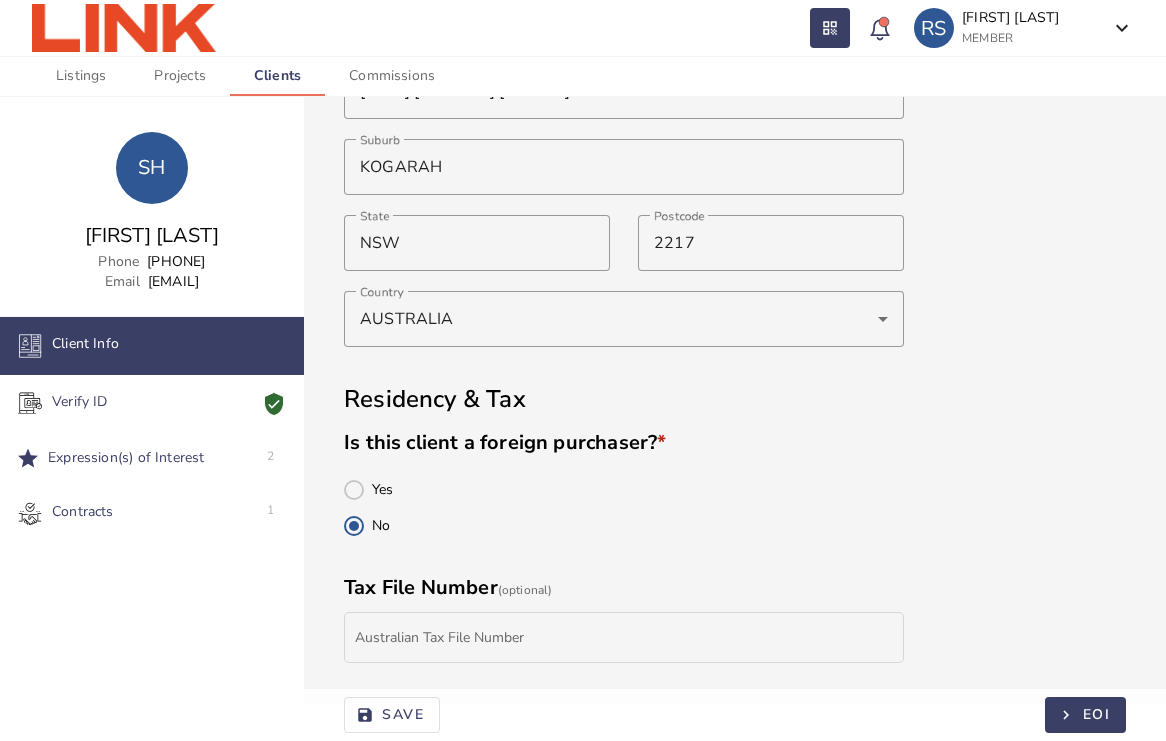 scroll, scrollTop: 589, scrollLeft: 0, axis: vertical 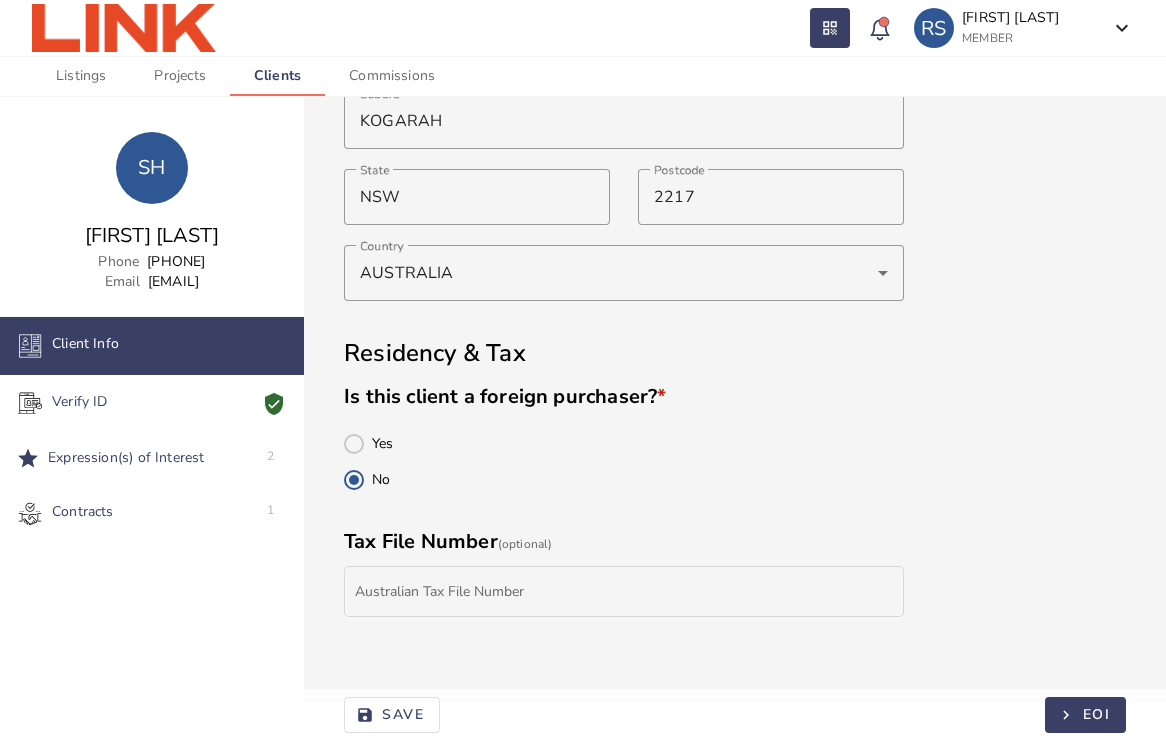click on "Contracts 1" at bounding box center (152, 346) 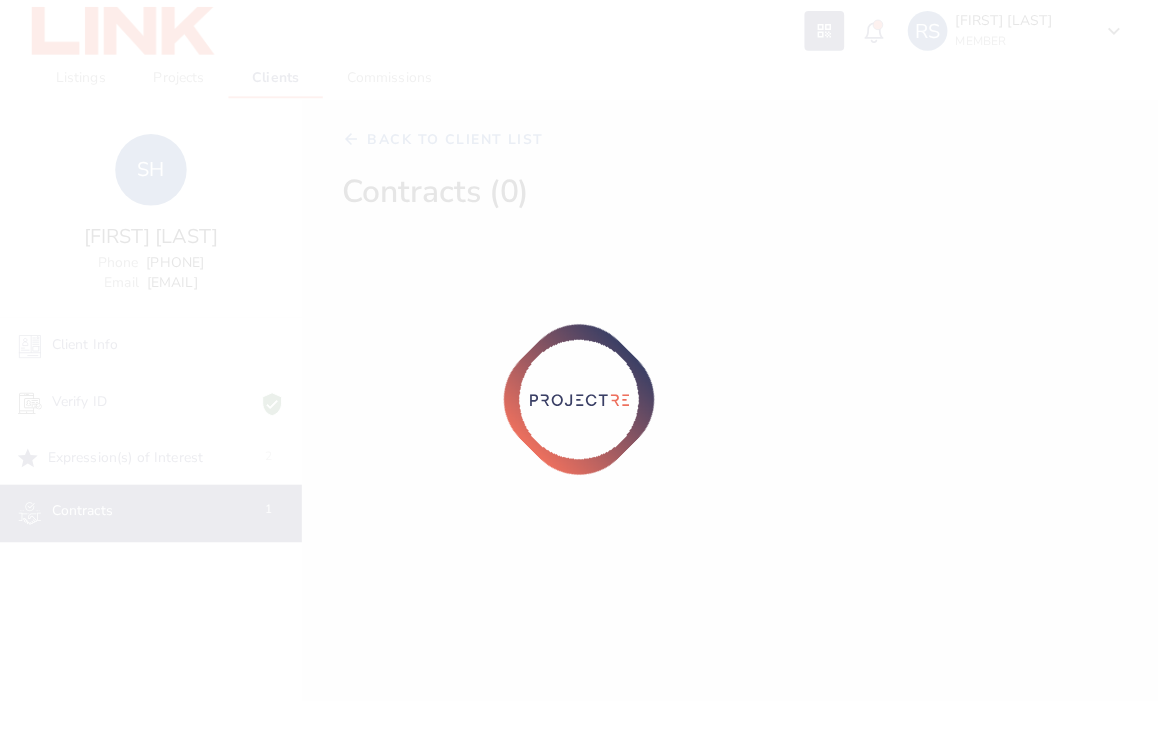 scroll, scrollTop: 0, scrollLeft: 0, axis: both 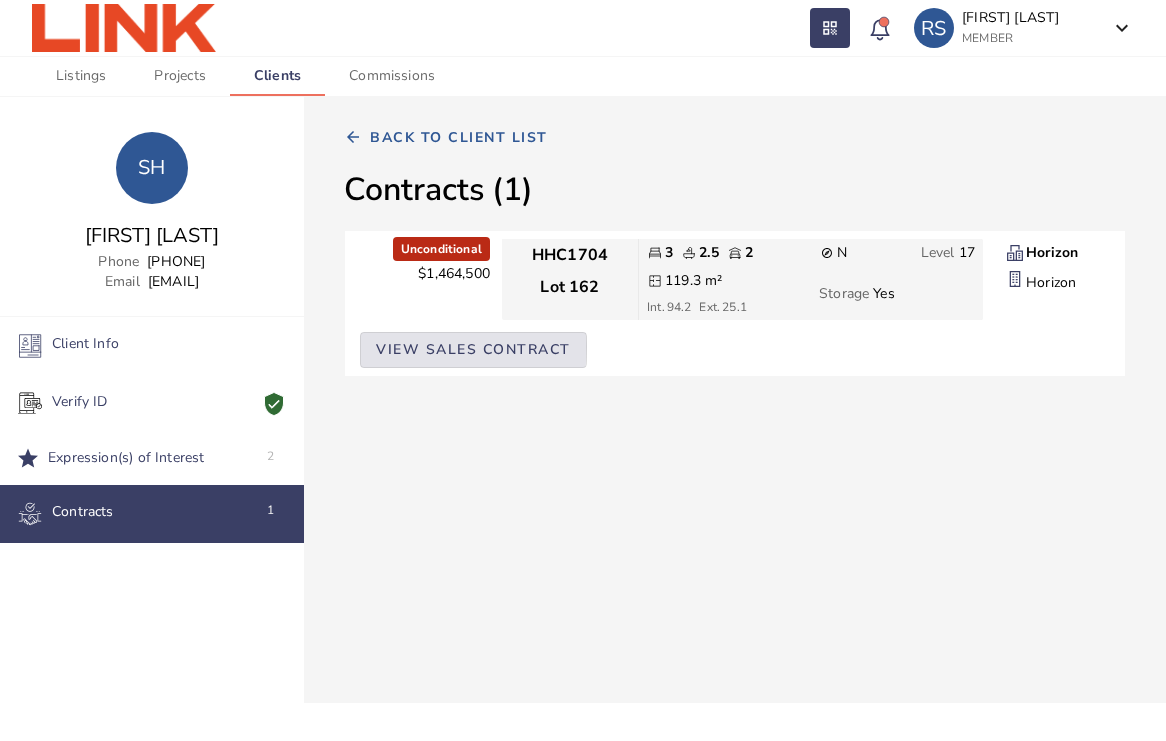 click on "View Sales Contract" at bounding box center [473, 350] 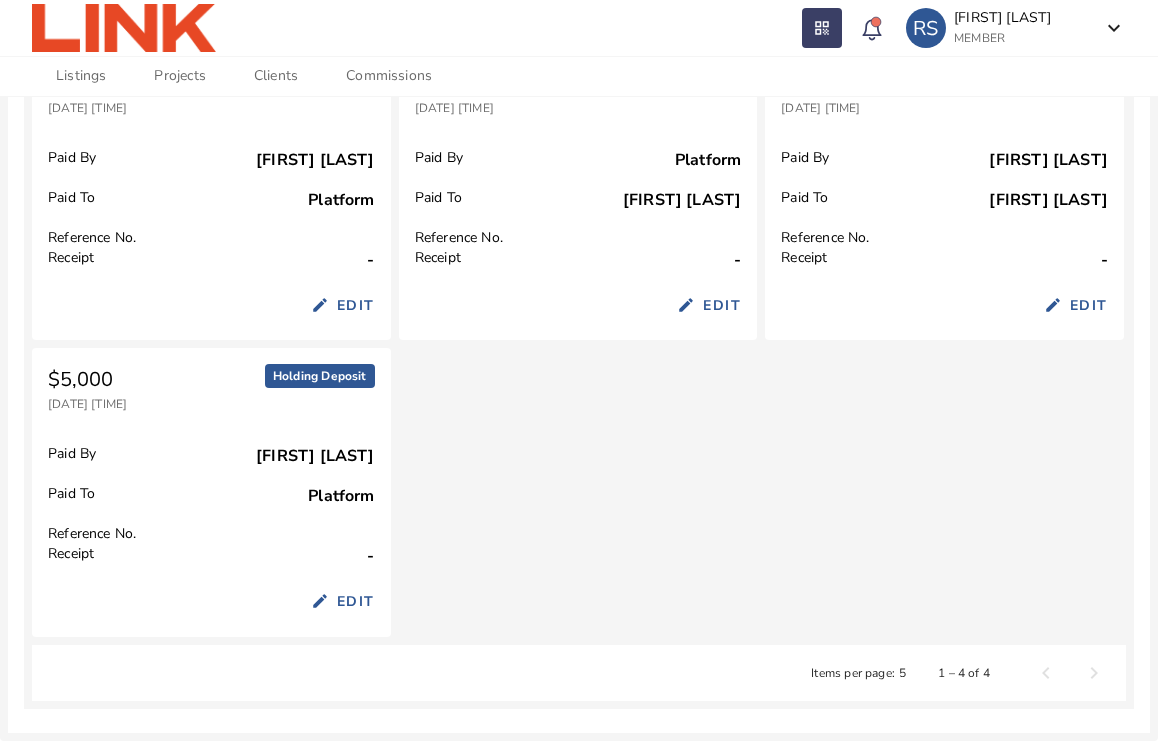 scroll, scrollTop: 3420, scrollLeft: 0, axis: vertical 